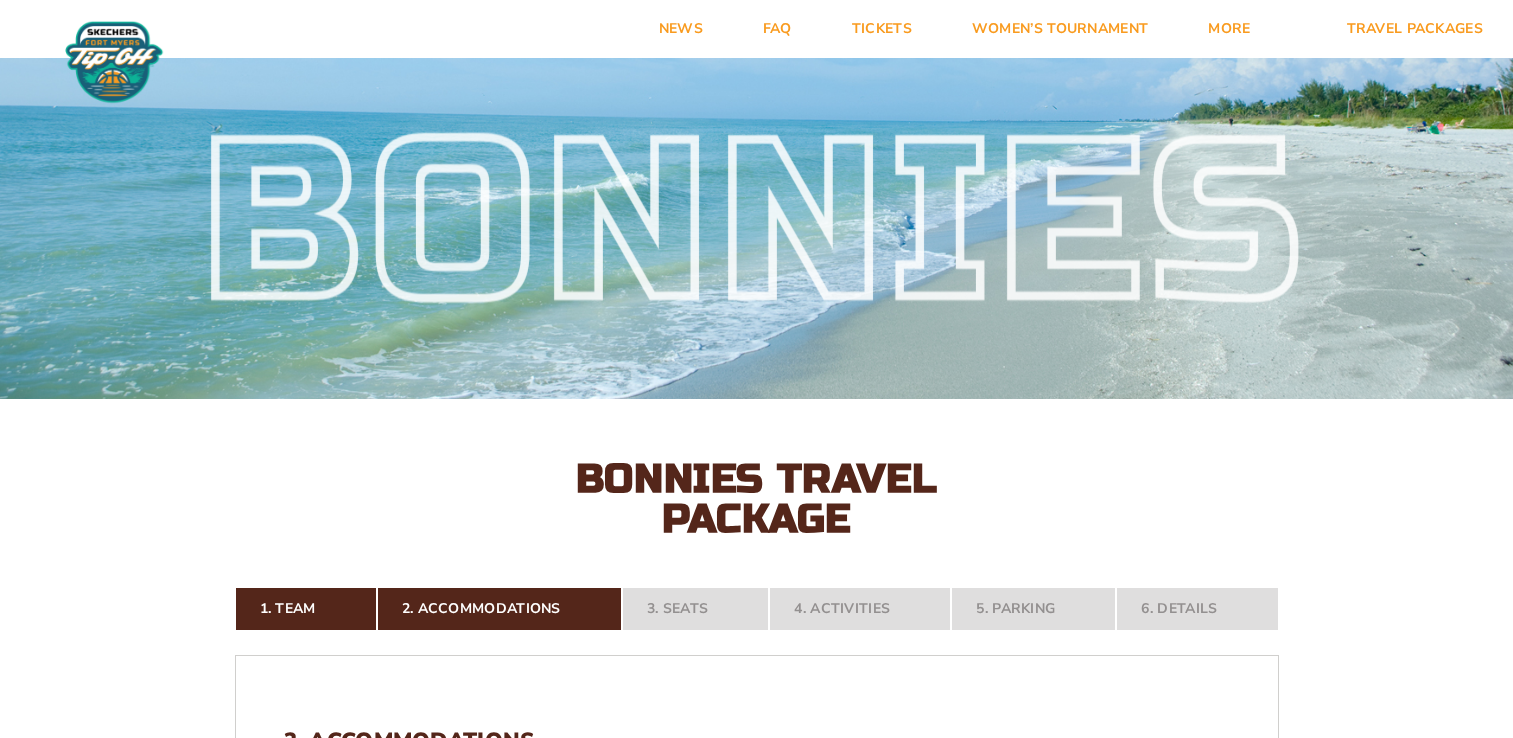 scroll, scrollTop: 0, scrollLeft: 0, axis: both 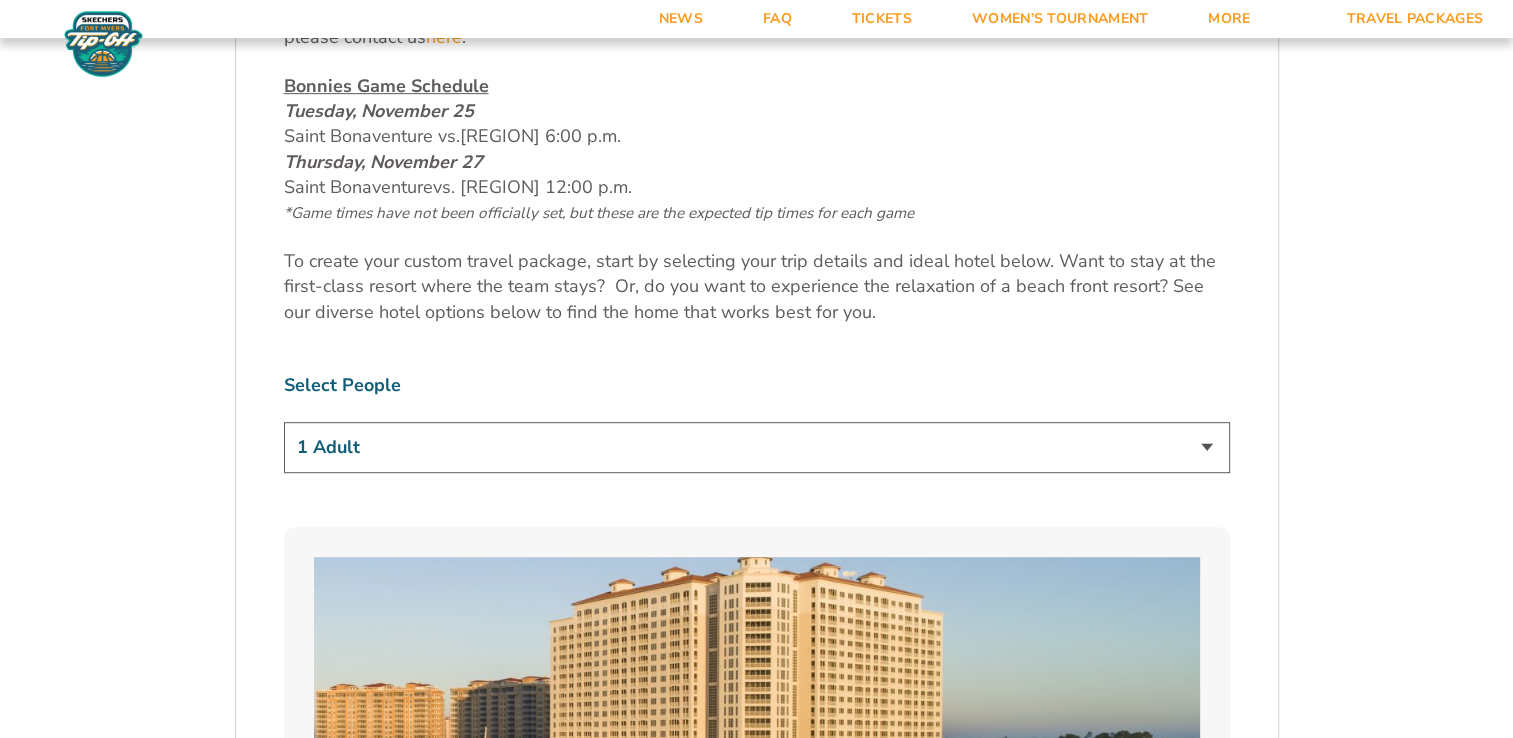 click on "1 Adult
2 Adults
3 Adults
4 Adults
2 Adults + 1 Child
2 Adults + 2 Children
2 Adults + 3 Children" at bounding box center (757, 447) 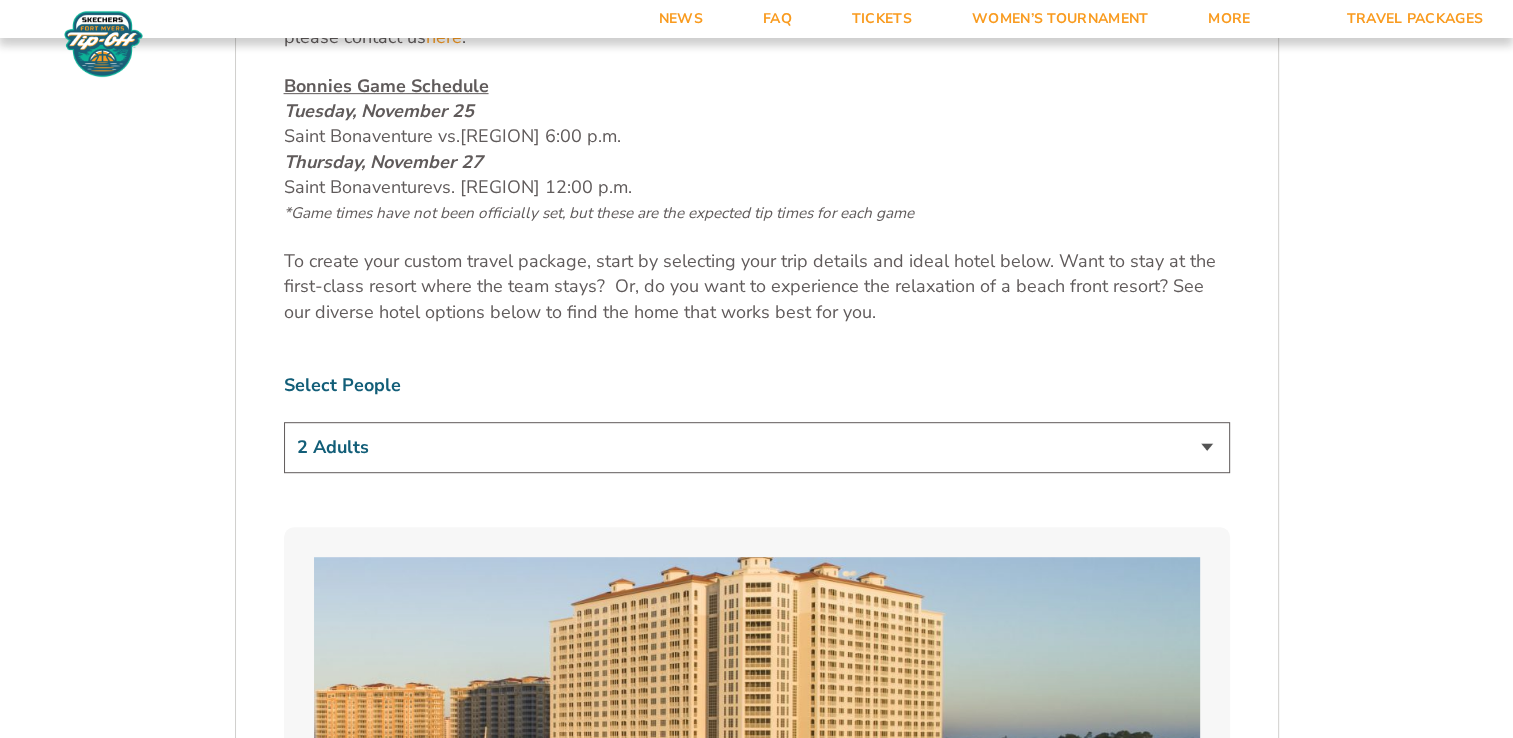 click on "1 Adult
2 Adults
3 Adults
4 Adults
2 Adults + 1 Child
2 Adults + 2 Children
2 Adults + 3 Children" at bounding box center [757, 447] 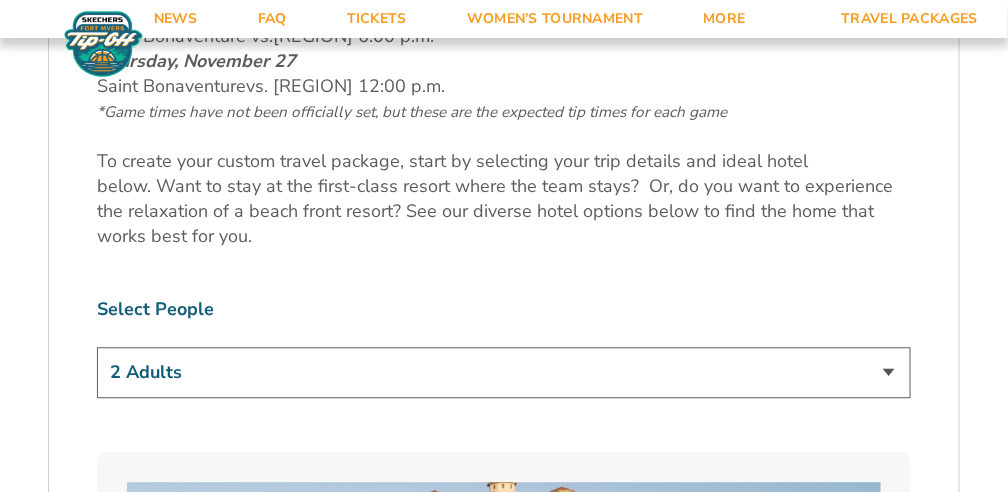 scroll, scrollTop: 1470, scrollLeft: 0, axis: vertical 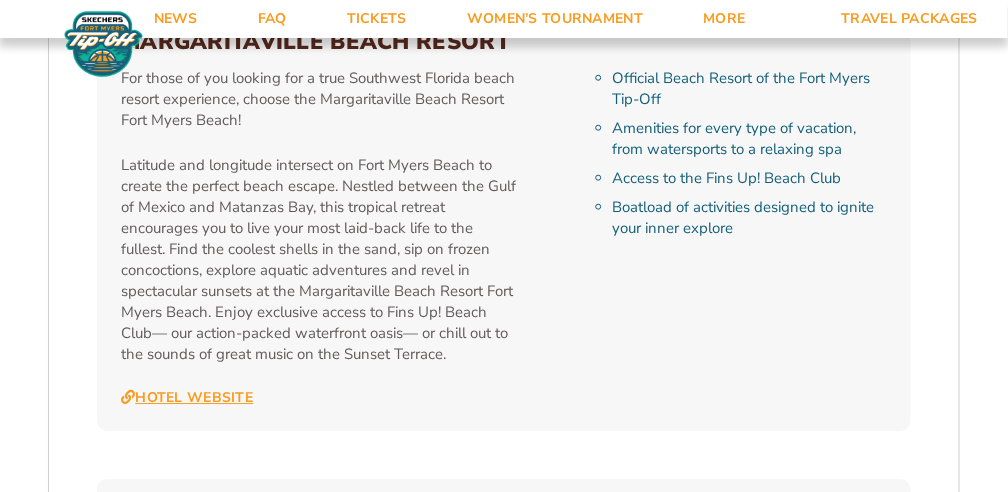 click on "Hotel Website" at bounding box center (187, 398) 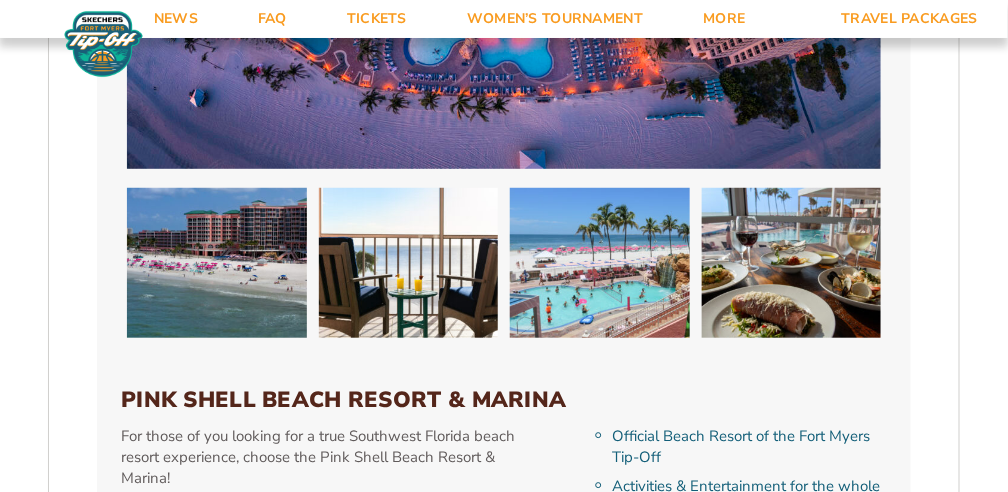 scroll, scrollTop: 4057, scrollLeft: 0, axis: vertical 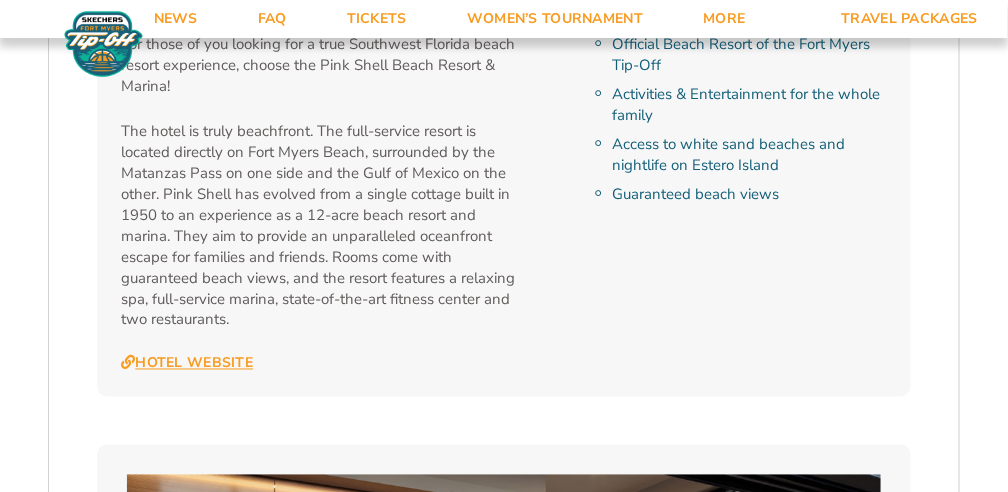 click on "Hotel Website" at bounding box center (187, 364) 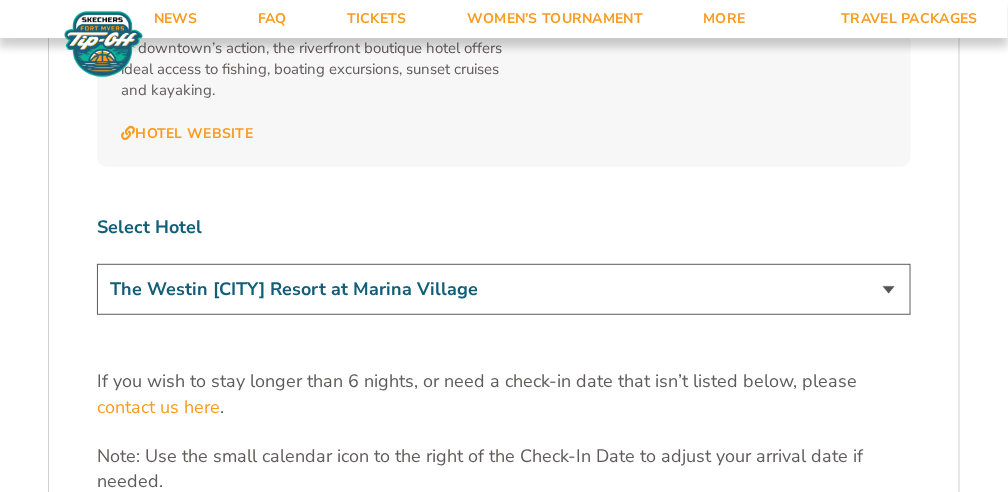 scroll, scrollTop: 5800, scrollLeft: 0, axis: vertical 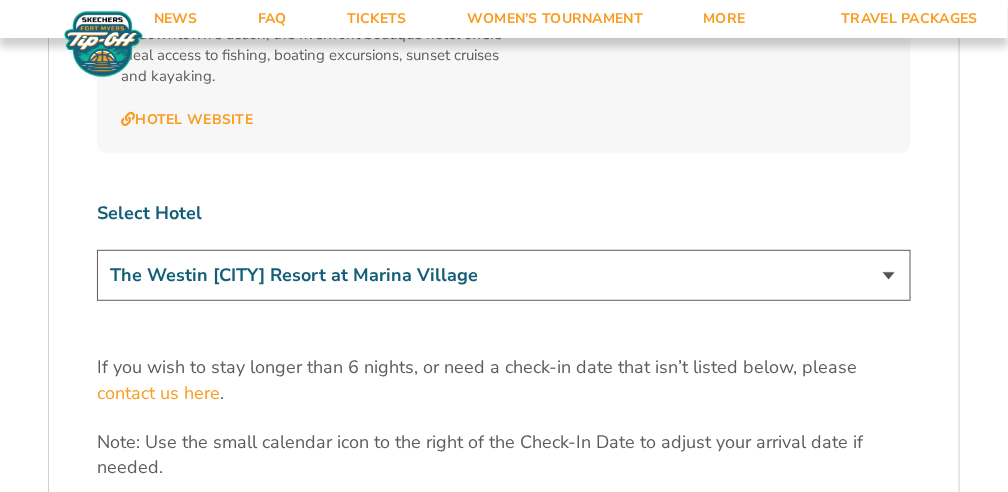 click on "The Westin Cape Coral Resort at Marina Village Margaritaville Beach Resort Pink Shell Beach Resort & Marina Luminary Hotel & Co., Autograph Collection" at bounding box center [504, 275] 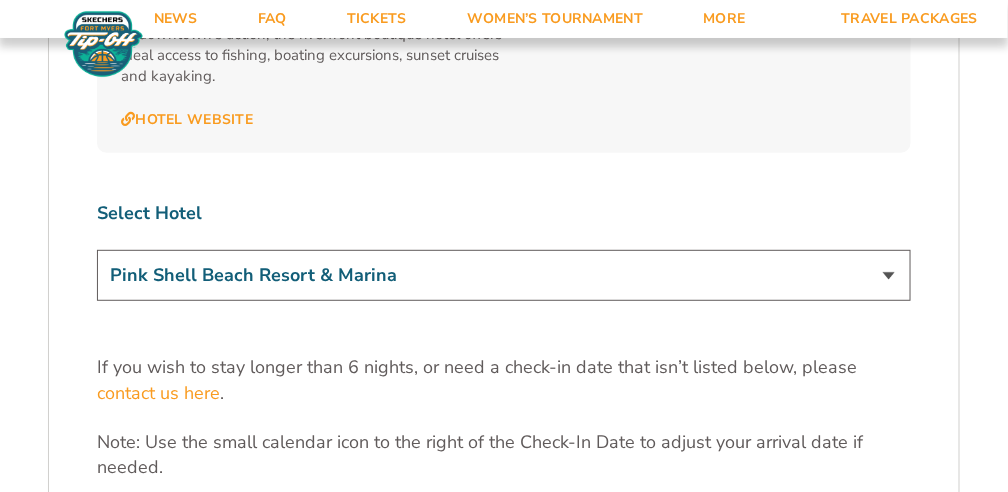 click on "The Westin Cape Coral Resort at Marina Village Margaritaville Beach Resort Pink Shell Beach Resort & Marina Luminary Hotel & Co., Autograph Collection" at bounding box center (504, 275) 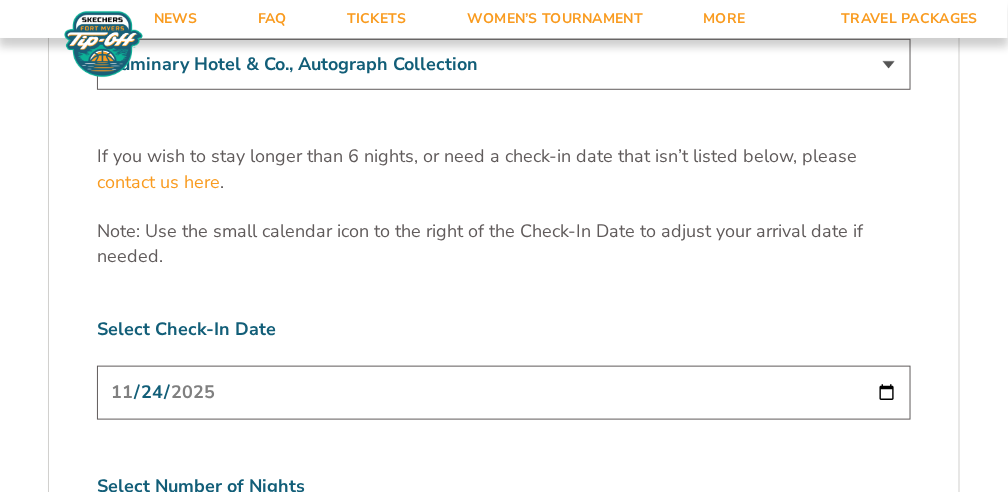 scroll, scrollTop: 6038, scrollLeft: 0, axis: vertical 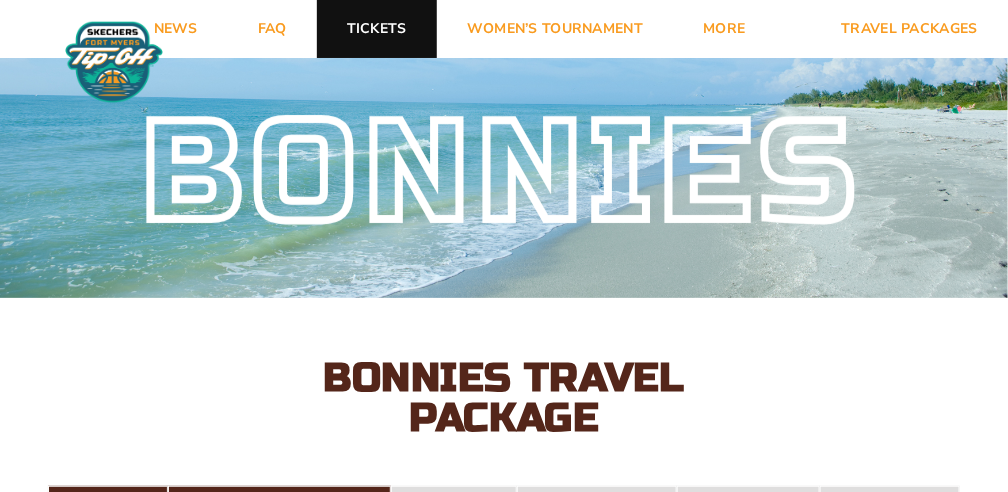 click on "Tickets" at bounding box center (377, 29) 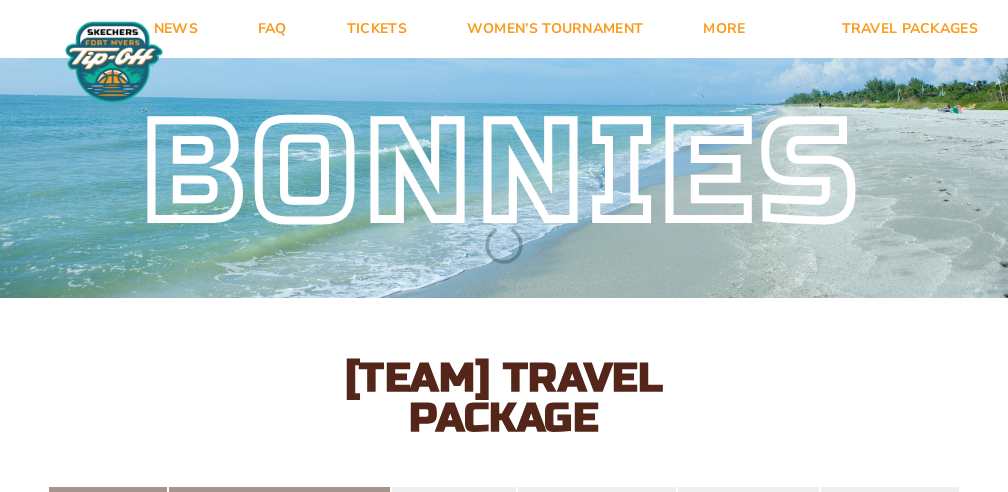 scroll, scrollTop: 0, scrollLeft: 0, axis: both 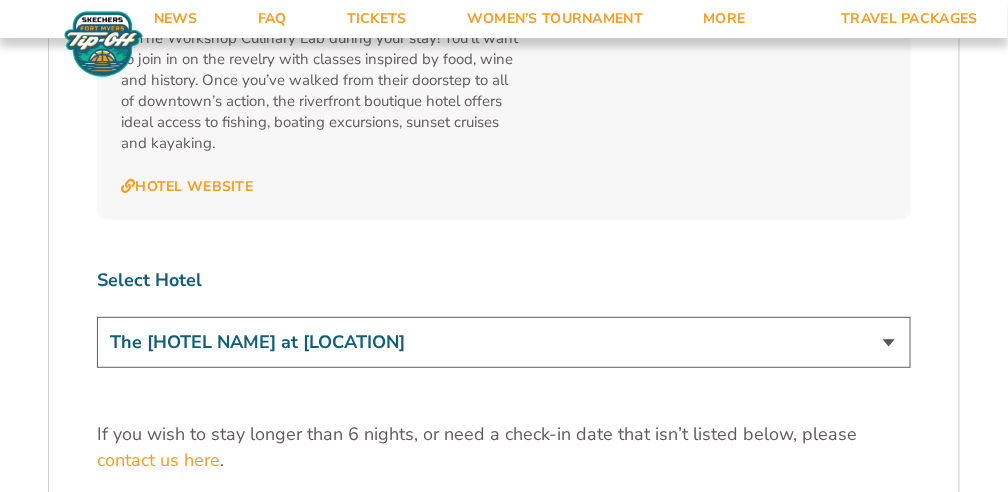 click on "The Westin Cape Coral Resort at Marina Village Margaritaville Beach Resort Pink Shell Beach Resort & Marina Luminary Hotel & Co., Autograph Collection" at bounding box center (504, 342) 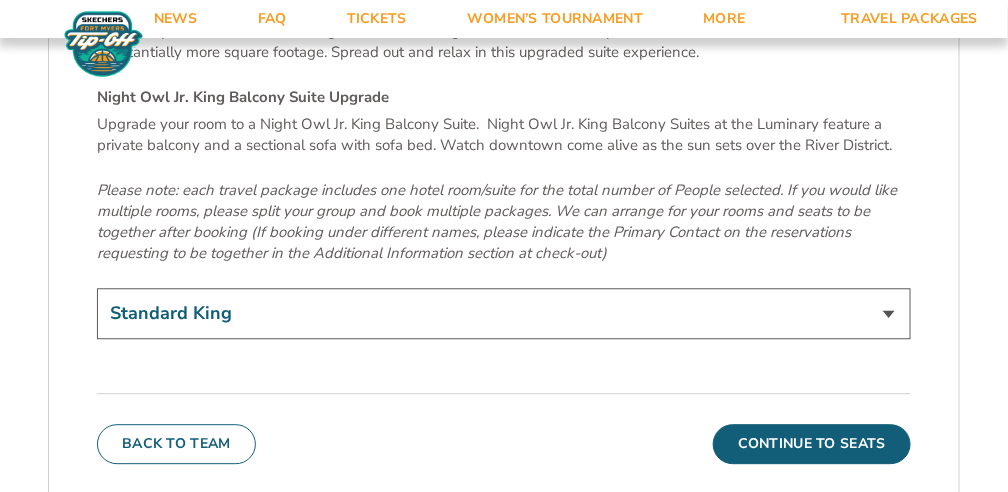 scroll, scrollTop: 6813, scrollLeft: 0, axis: vertical 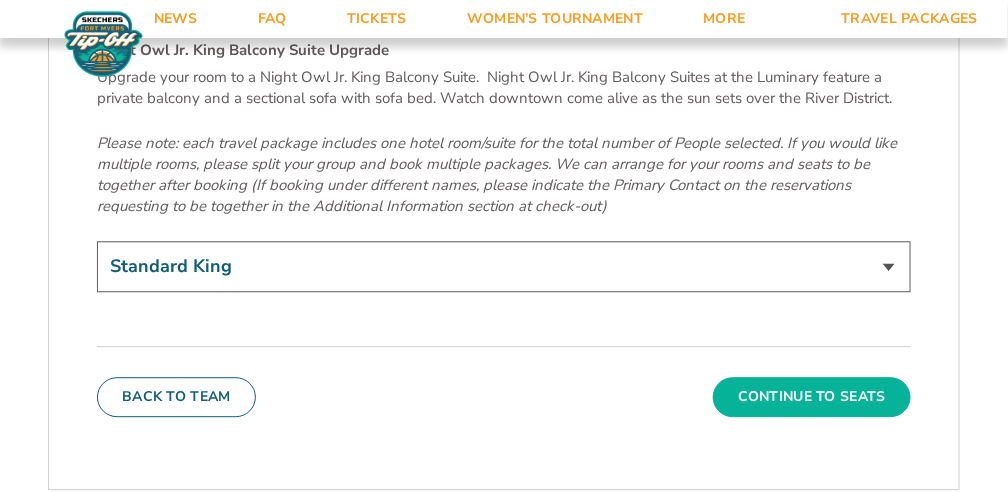 click on "Continue To Seats" at bounding box center [812, 397] 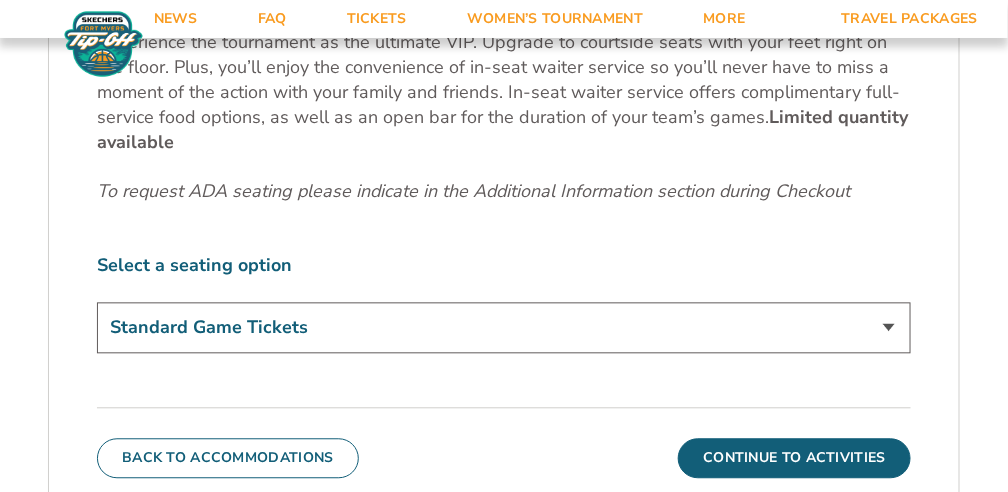 scroll, scrollTop: 994, scrollLeft: 0, axis: vertical 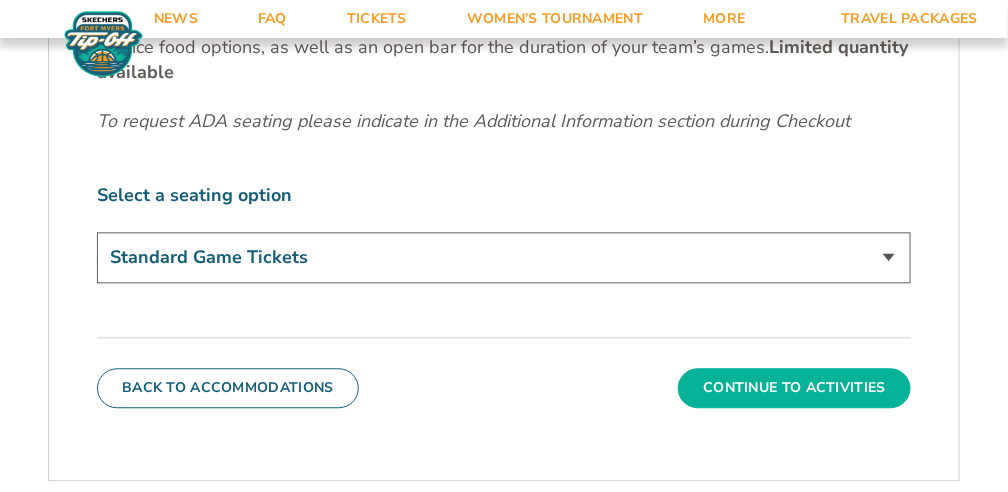 click on "Continue To Activities" at bounding box center [794, 388] 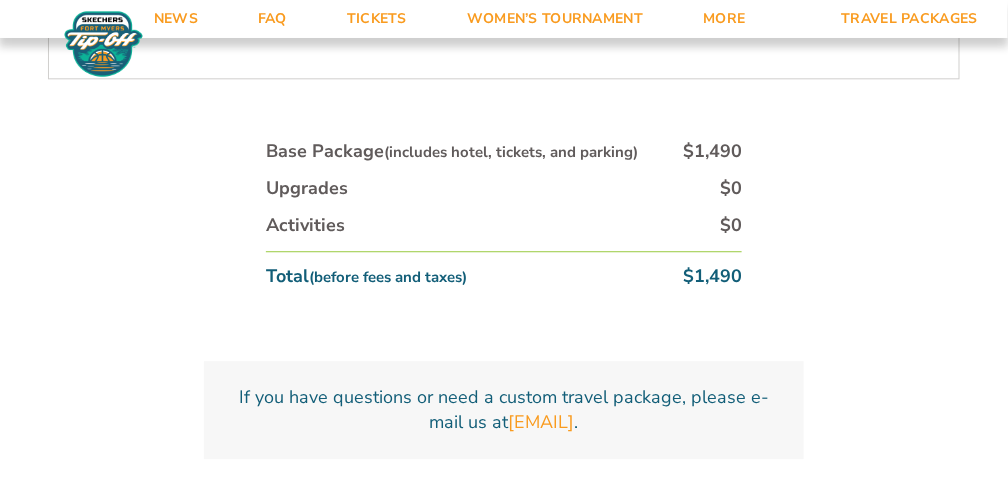 scroll, scrollTop: 1208, scrollLeft: 0, axis: vertical 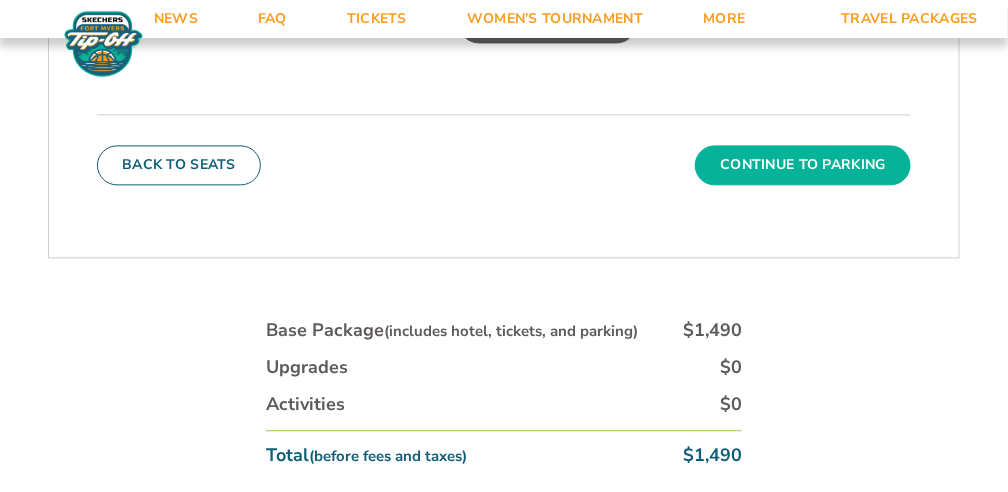 click on "Continue To Parking" at bounding box center (803, 165) 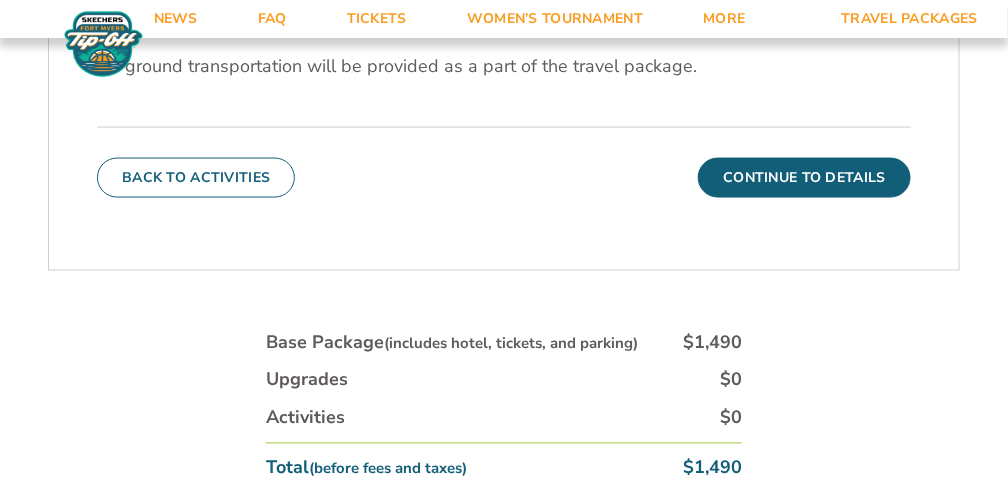 scroll, scrollTop: 781, scrollLeft: 0, axis: vertical 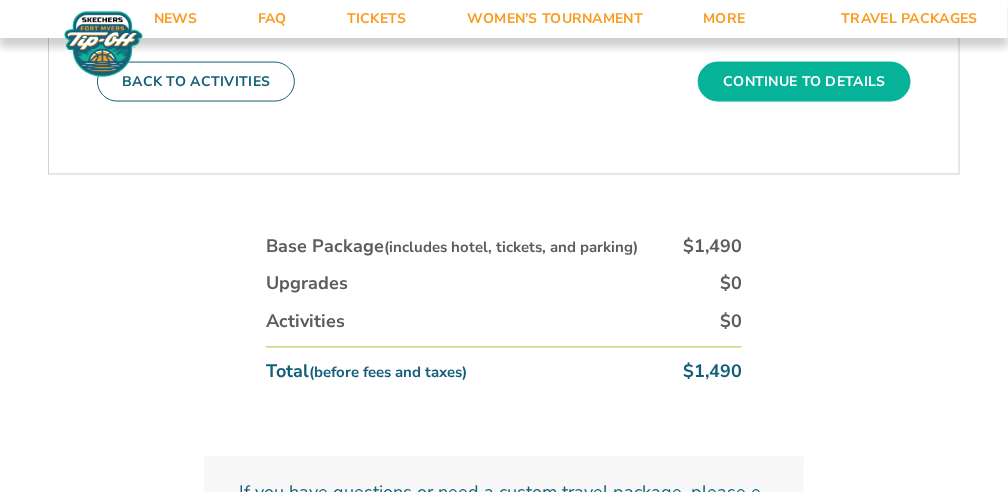 click on "Continue To Details" at bounding box center (804, 82) 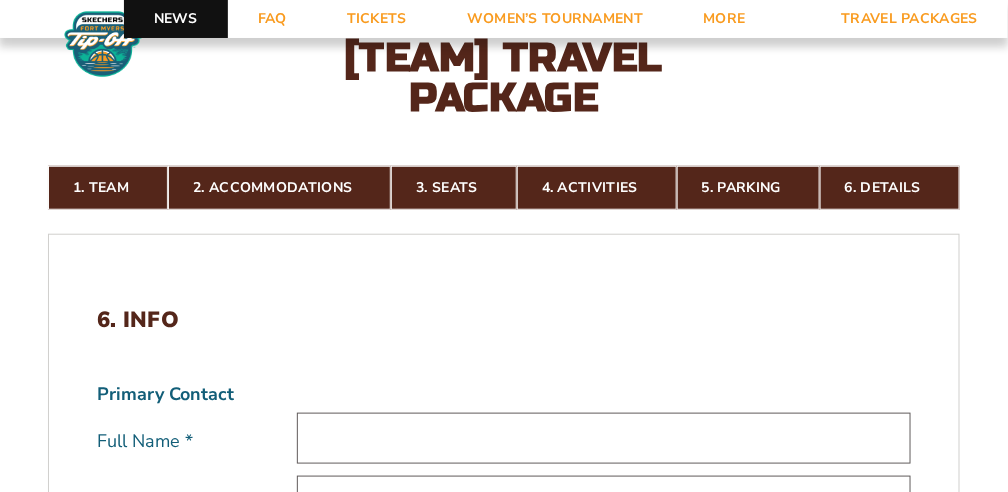 scroll, scrollTop: 293, scrollLeft: 0, axis: vertical 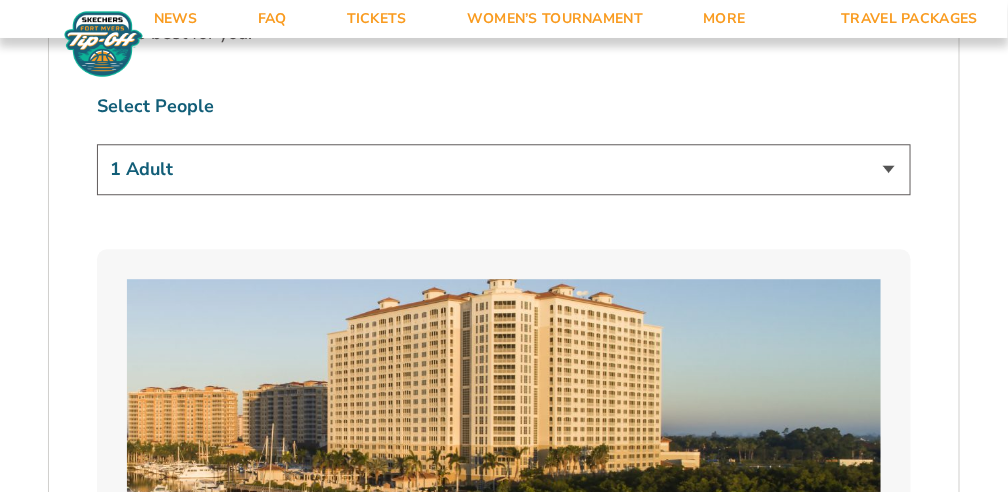 click on "1 Adult
2 Adults
3 Adults
4 Adults
2 Adults + 1 Child
2 Adults + 2 Children
2 Adults + 3 Children" at bounding box center (504, 169) 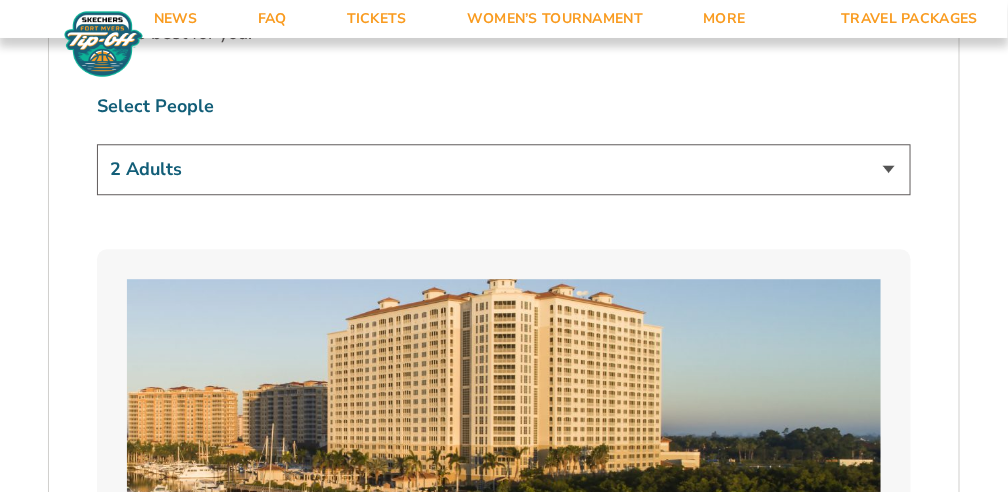 click on "1 Adult
2 Adults
3 Adults
4 Adults
2 Adults + 1 Child
2 Adults + 2 Children
2 Adults + 3 Children" at bounding box center (504, 169) 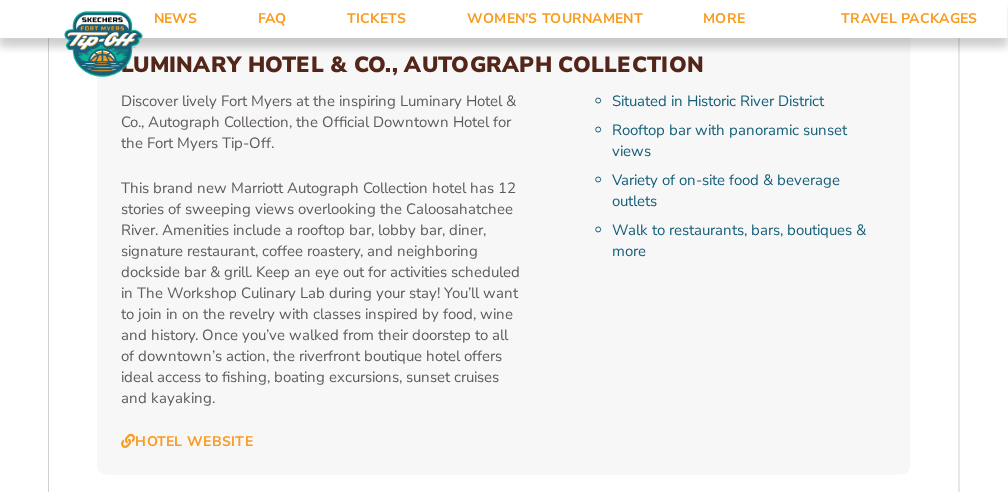 scroll, scrollTop: 5488, scrollLeft: 0, axis: vertical 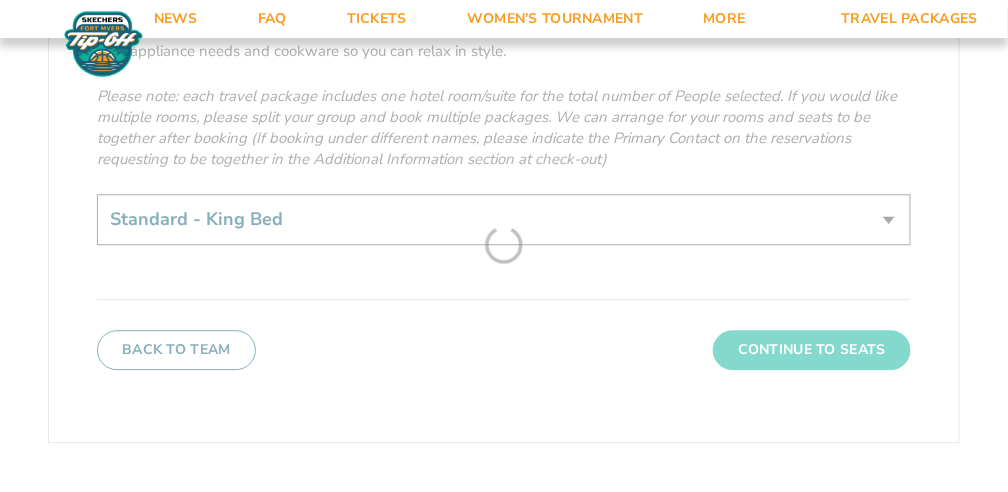 select on "2 Adults" 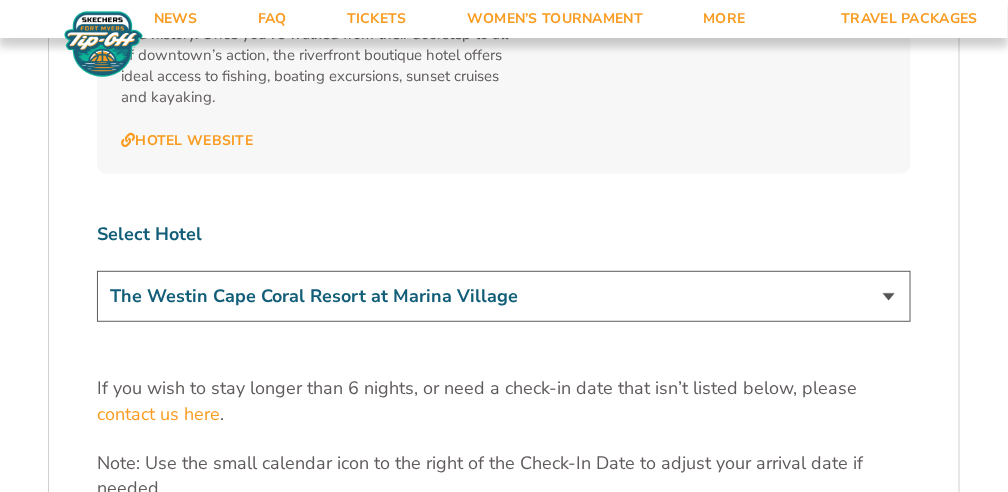 scroll, scrollTop: 5704, scrollLeft: 0, axis: vertical 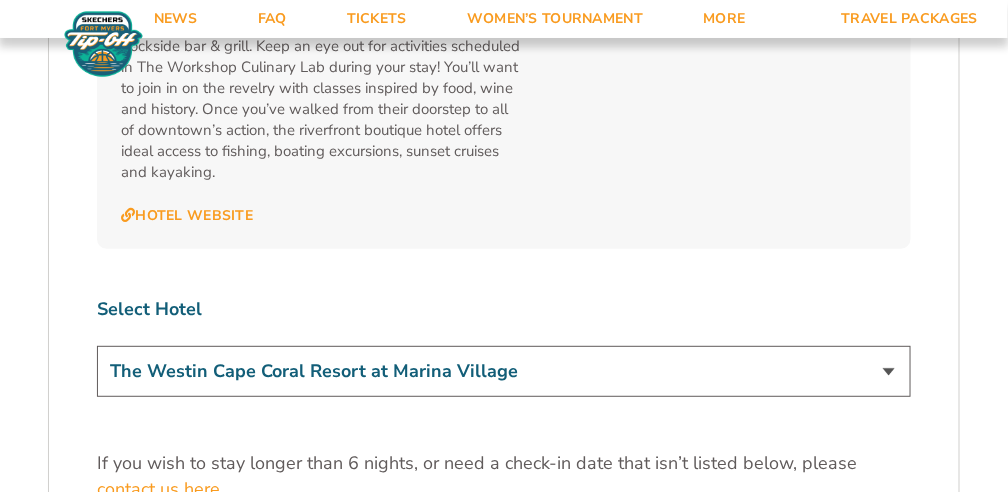 click on "The Westin Cape Coral Resort at Marina Village Margaritaville Beach Resort Pink Shell Beach Resort & Marina Luminary Hotel & Co., Autograph Collection" at bounding box center [504, 371] 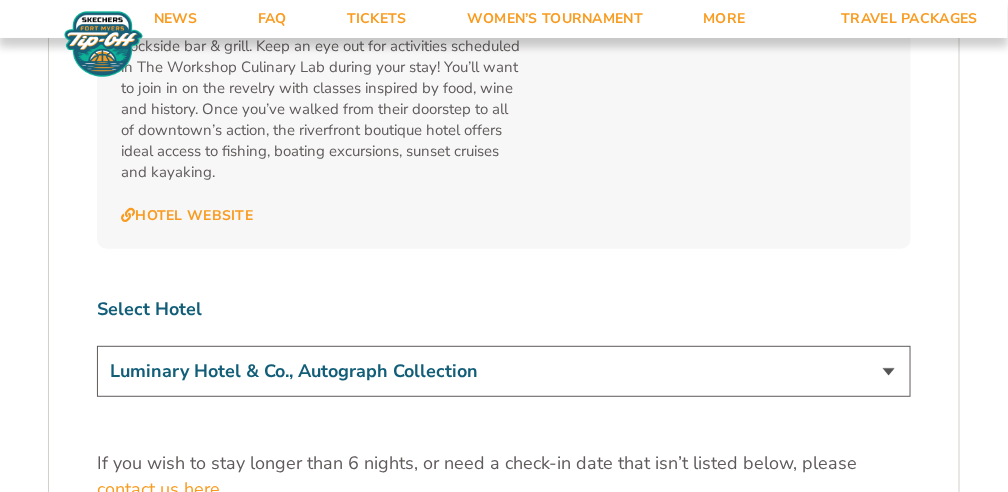 click on "The Westin Cape Coral Resort at Marina Village Margaritaville Beach Resort Pink Shell Beach Resort & Marina Luminary Hotel & Co., Autograph Collection" at bounding box center [504, 371] 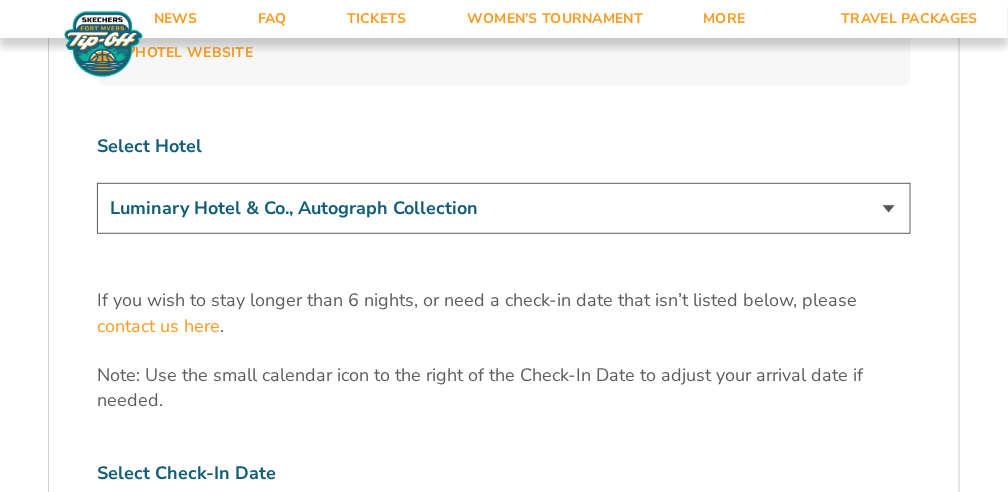scroll, scrollTop: 5830, scrollLeft: 0, axis: vertical 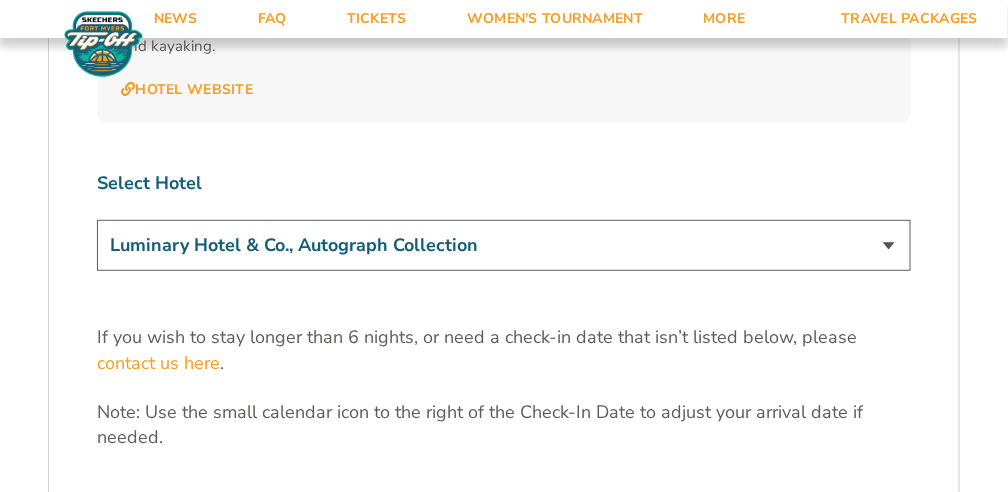 click on "The Westin Cape Coral Resort at Marina Village Margaritaville Beach Resort Pink Shell Beach Resort & Marina Luminary Hotel & Co., Autograph Collection" at bounding box center (504, 245) 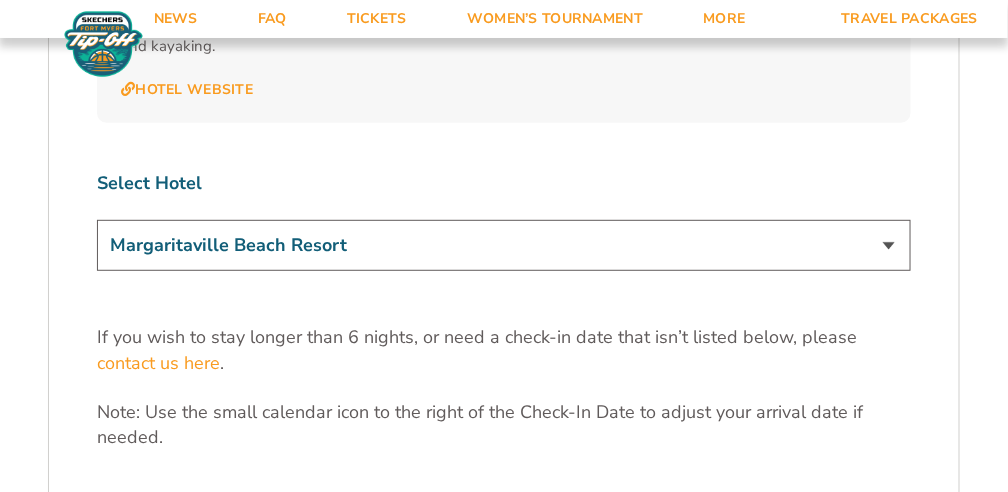 click on "The Westin Cape Coral Resort at Marina Village Margaritaville Beach Resort Pink Shell Beach Resort & Marina Luminary Hotel & Co., Autograph Collection" at bounding box center [504, 245] 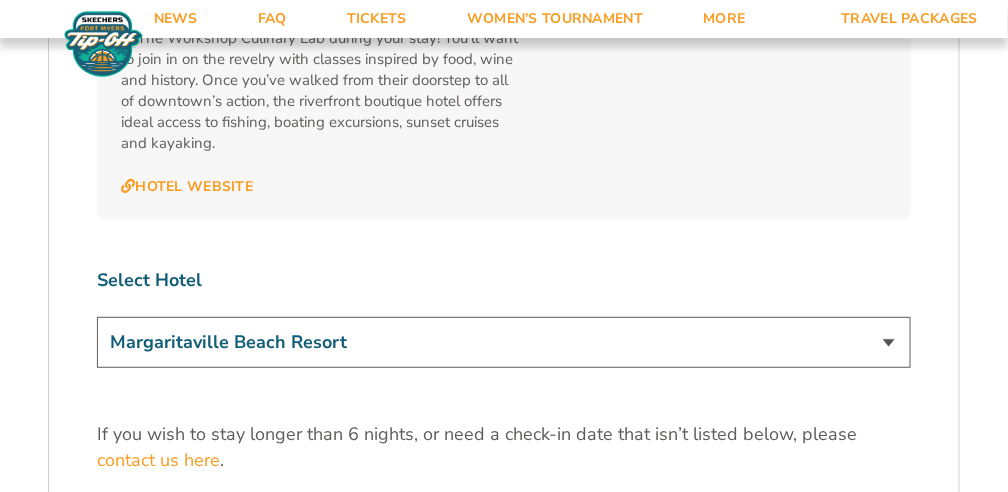 scroll, scrollTop: 5714, scrollLeft: 0, axis: vertical 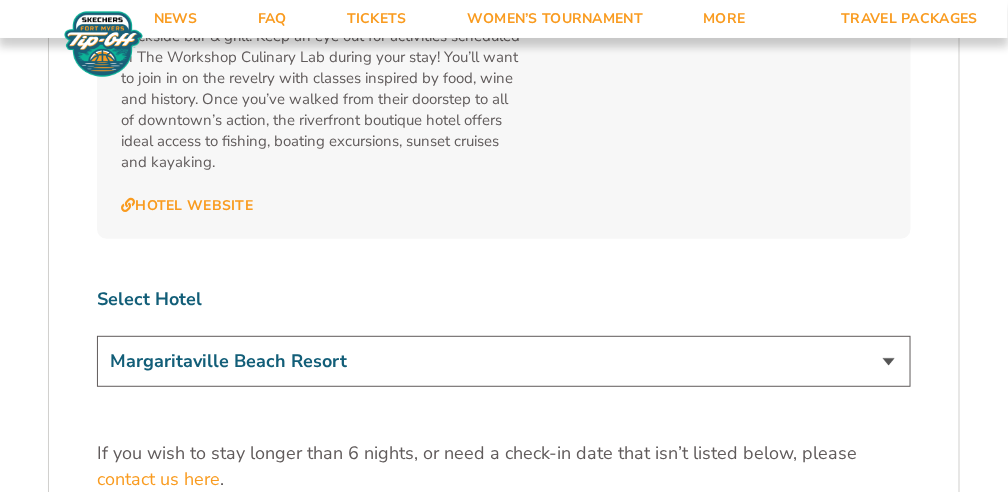 click on "The Westin Cape Coral Resort at Marina Village Margaritaville Beach Resort Pink Shell Beach Resort & Marina Luminary Hotel & Co., Autograph Collection" at bounding box center [504, 361] 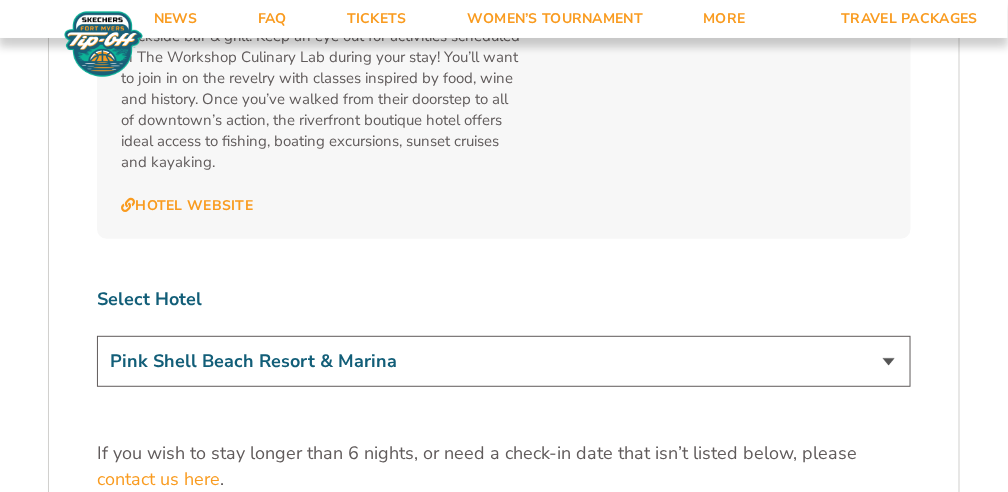 click on "The Westin Cape Coral Resort at Marina Village Margaritaville Beach Resort Pink Shell Beach Resort & Marina Luminary Hotel & Co., Autograph Collection" at bounding box center (504, 361) 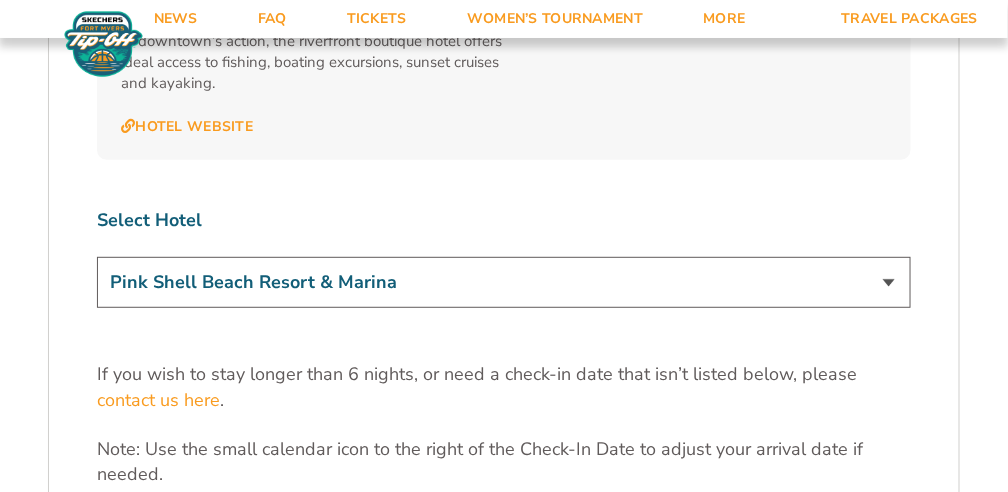 scroll, scrollTop: 5784, scrollLeft: 0, axis: vertical 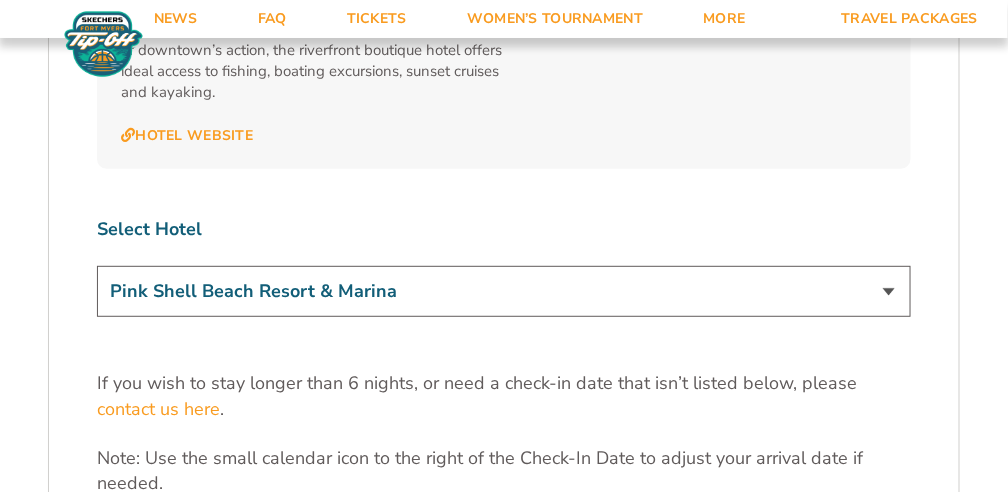 click on "The Westin Cape Coral Resort at Marina Village Margaritaville Beach Resort Pink Shell Beach Resort & Marina Luminary Hotel & Co., Autograph Collection" at bounding box center (504, 291) 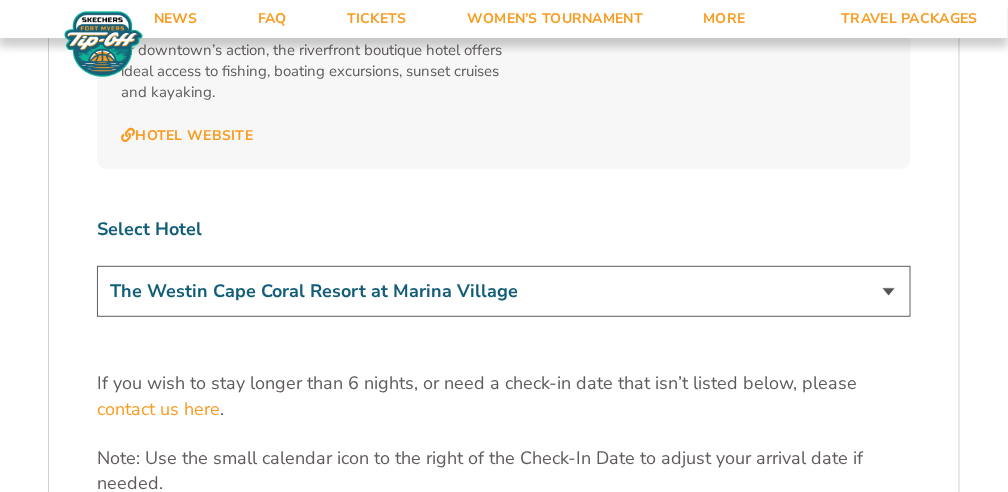 click on "The Westin Cape Coral Resort at Marina Village Margaritaville Beach Resort Pink Shell Beach Resort & Marina Luminary Hotel & Co., Autograph Collection" at bounding box center [504, 291] 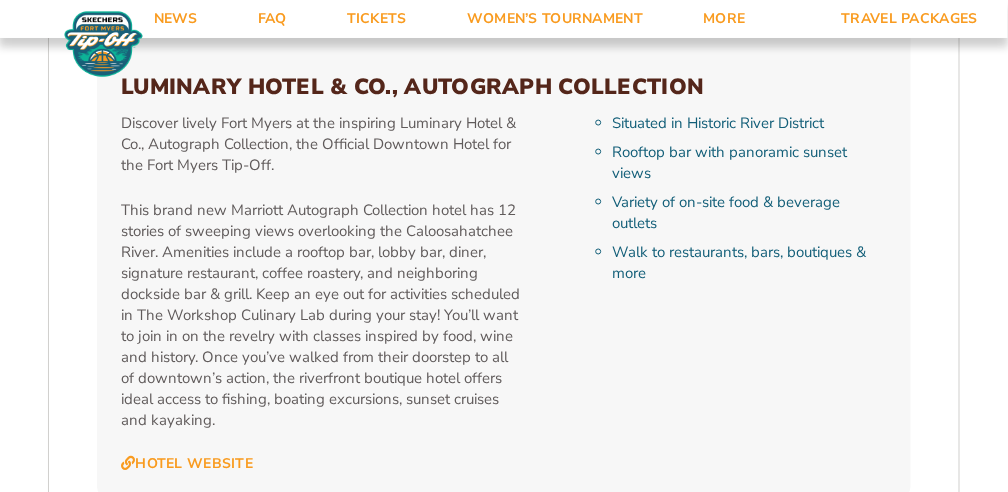 scroll, scrollTop: 5446, scrollLeft: 0, axis: vertical 